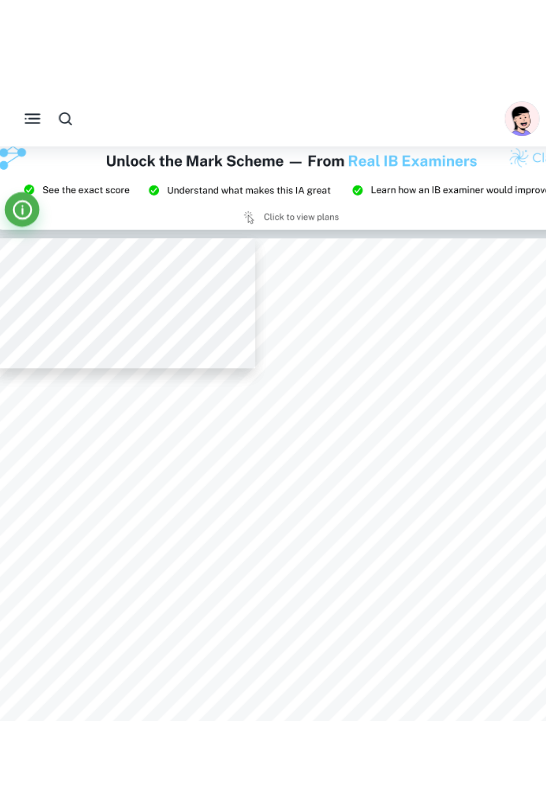 scroll, scrollTop: 5639, scrollLeft: 0, axis: vertical 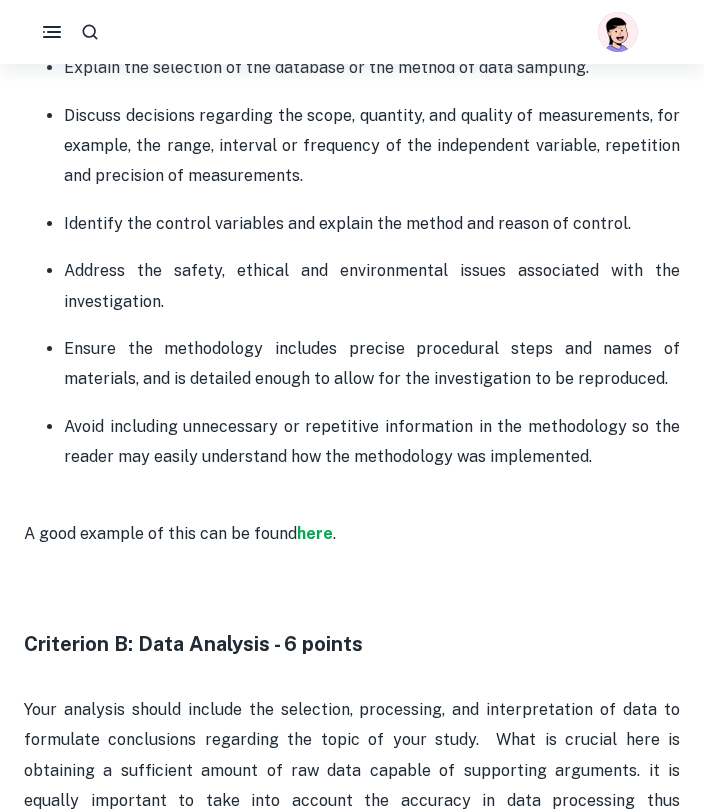 click on "Avoid including unnecessary or repetitive information in the methodology so the reader may easily understand how the methodology was implemented." at bounding box center (372, 442) 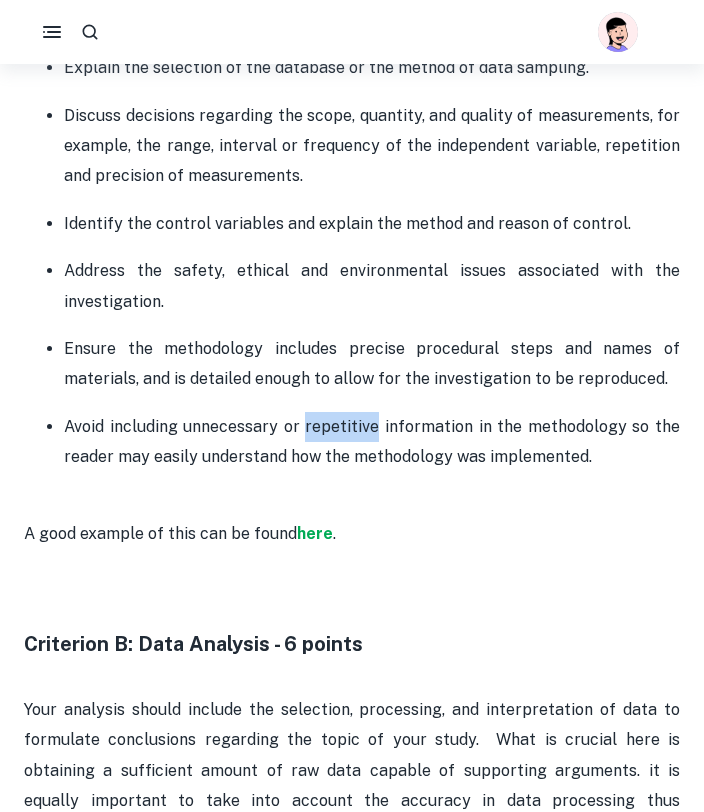click on "Avoid including unnecessary or repetitive information in the methodology so the reader may easily understand how the methodology was implemented." at bounding box center [372, 442] 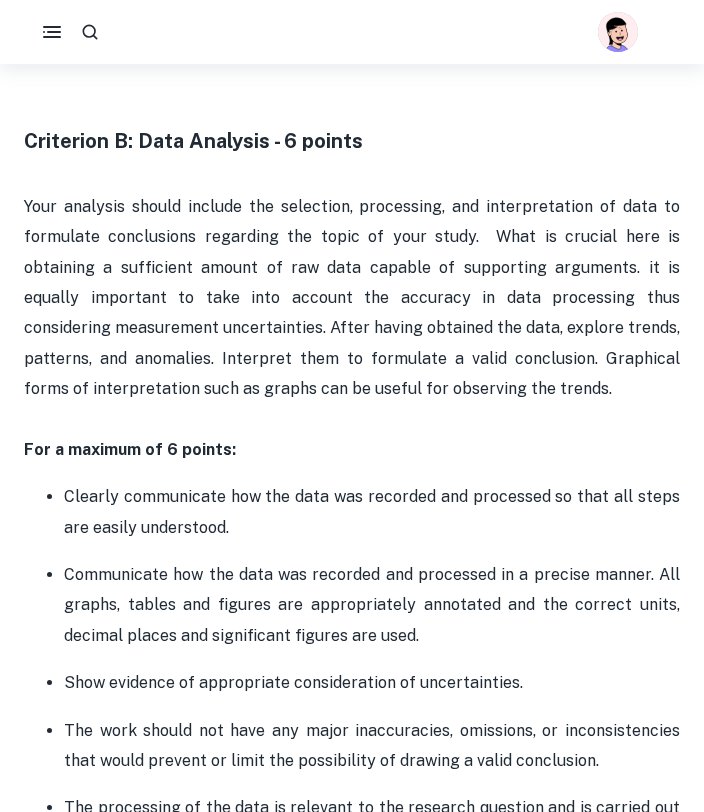scroll, scrollTop: 2461, scrollLeft: 0, axis: vertical 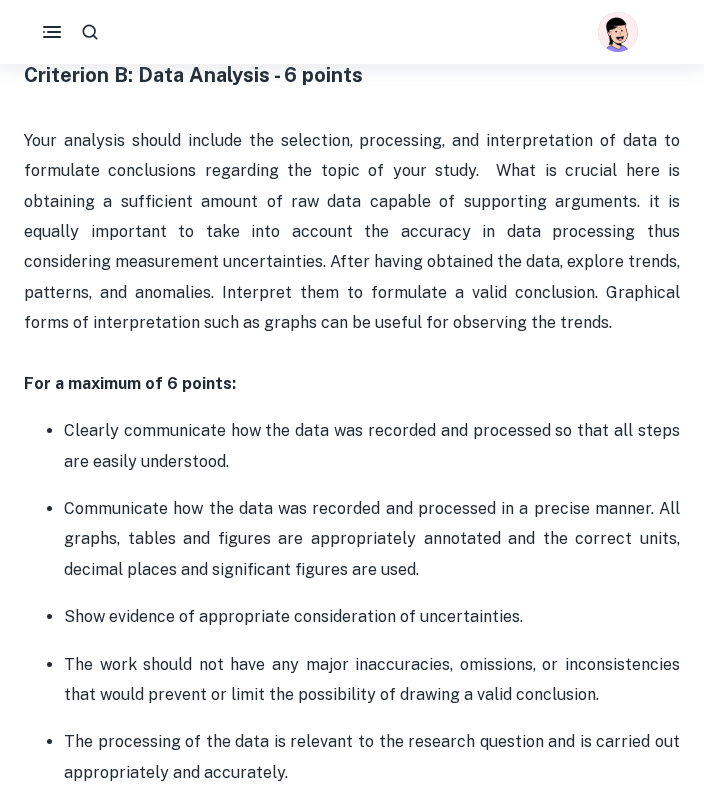 click on "Clearly communicate how the data was recorded and processed so that all steps are easily understood." at bounding box center [372, 446] 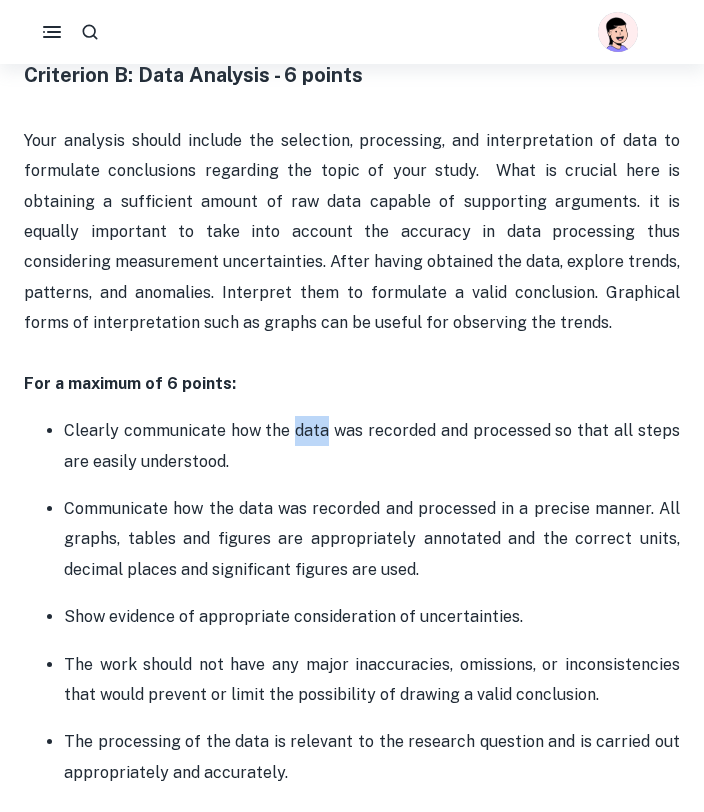 click on "Clearly communicate how the data was recorded and processed so that all steps are easily understood." at bounding box center (372, 446) 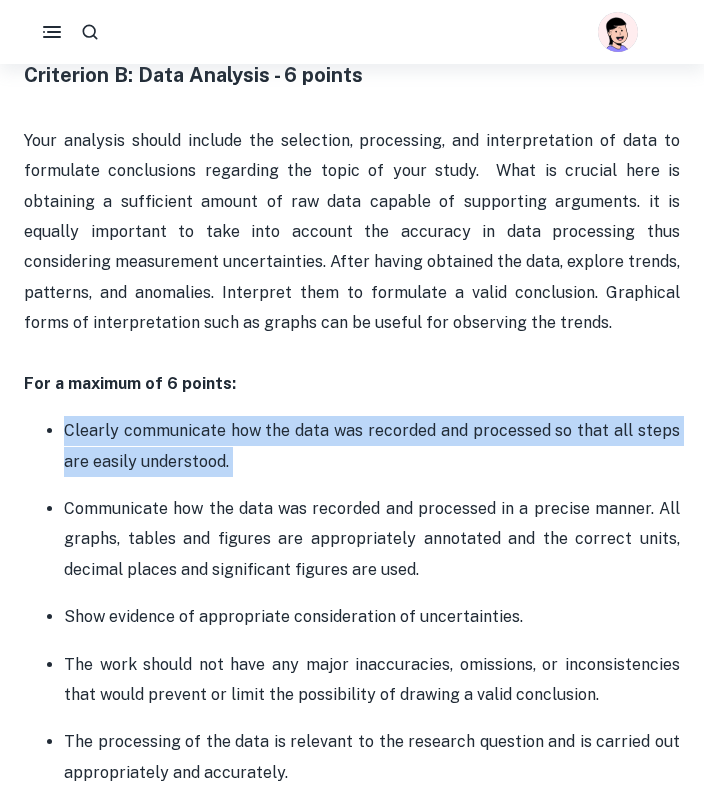 click on "Clearly communicate how the data was recorded and processed so that all steps are easily understood." at bounding box center (372, 446) 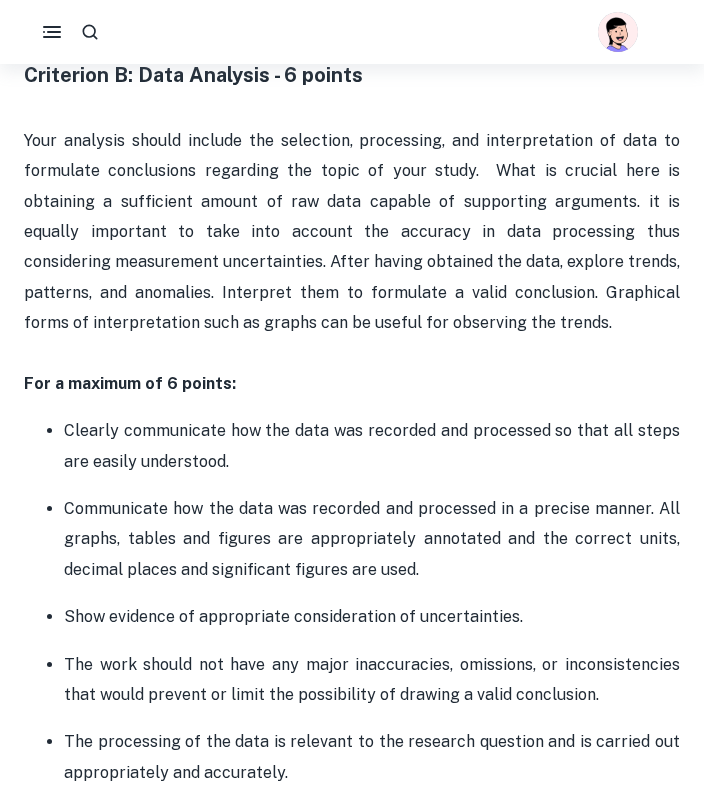 click on "Clearly communicate how the data was recorded and processed so that all steps are easily understood." at bounding box center [372, 446] 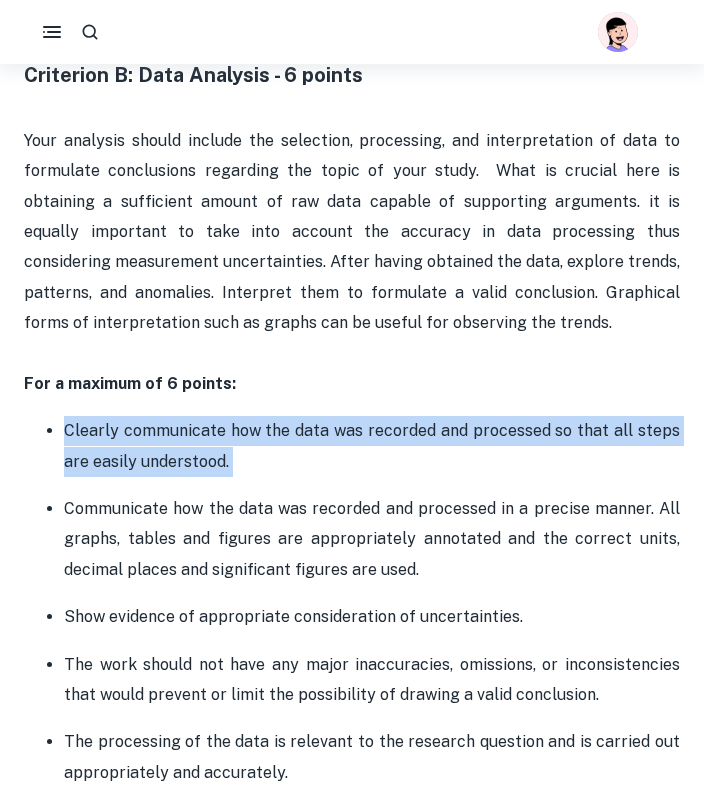 click on "Clearly communicate how the data was recorded and processed so that all steps are easily understood." at bounding box center (372, 446) 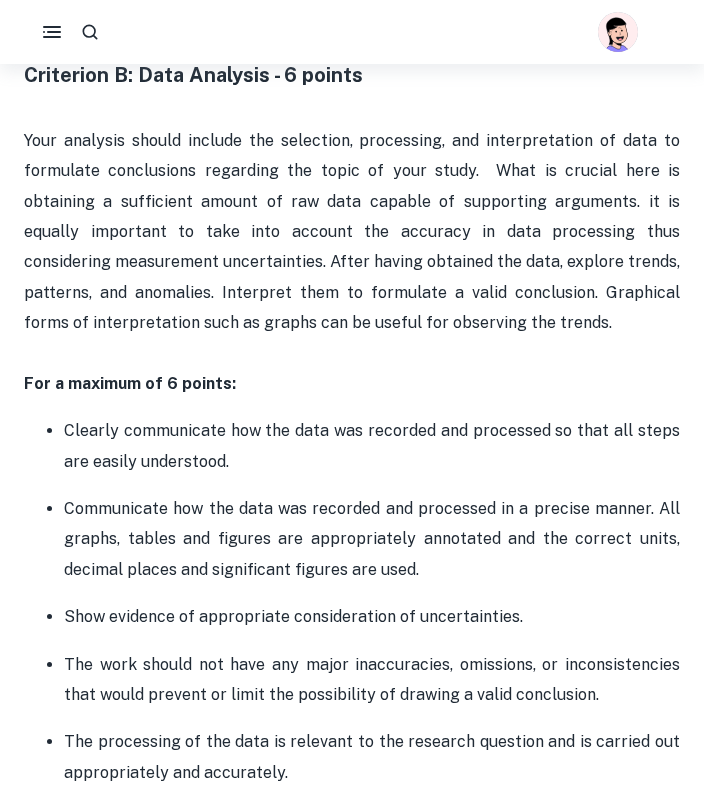 click on "Clearly communicate how the data was recorded and processed so that all steps are easily understood." at bounding box center (372, 446) 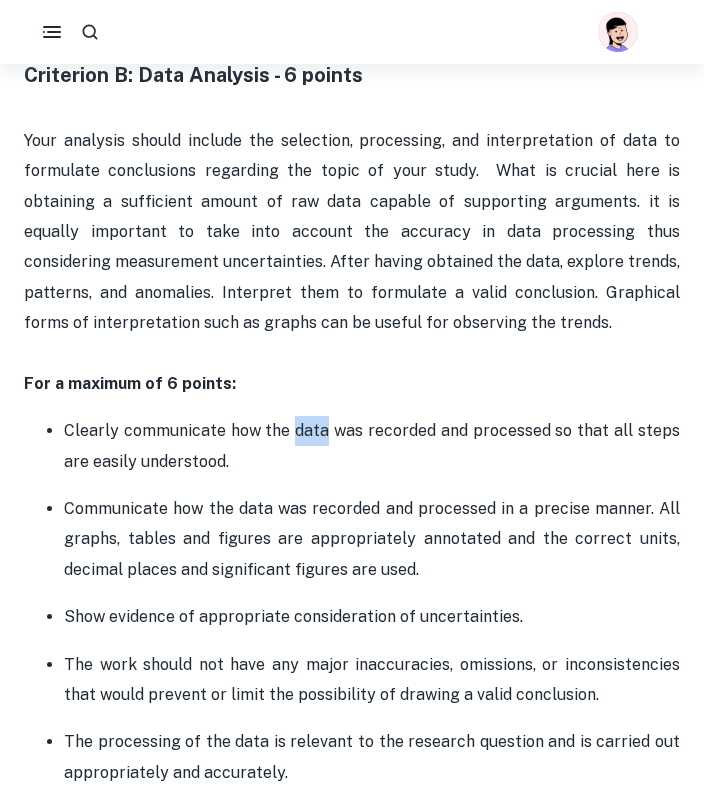 click on "Clearly communicate how the data was recorded and processed so that all steps are easily understood." at bounding box center (372, 446) 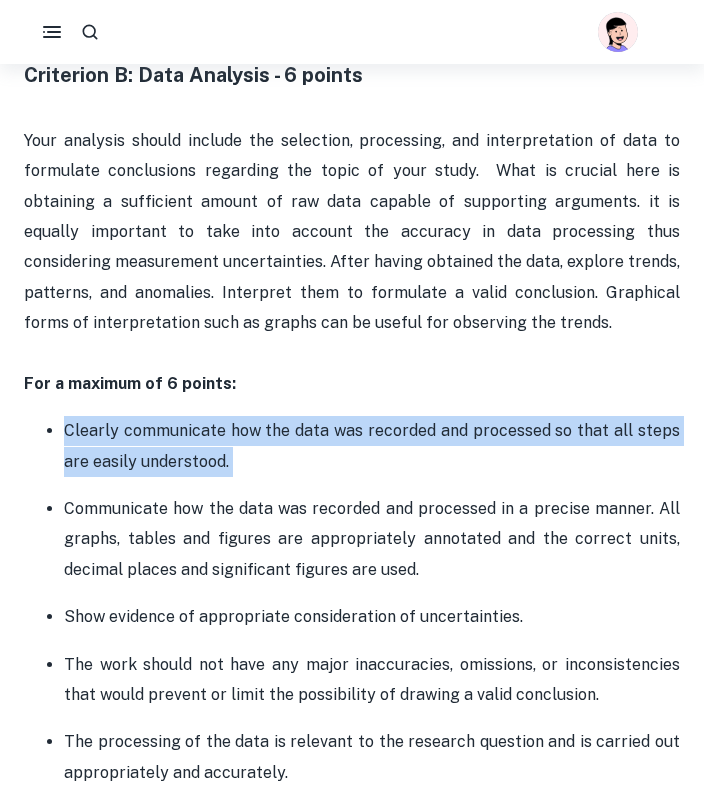 click on "Clearly communicate how the data was recorded and processed so that all steps are easily understood." at bounding box center (372, 446) 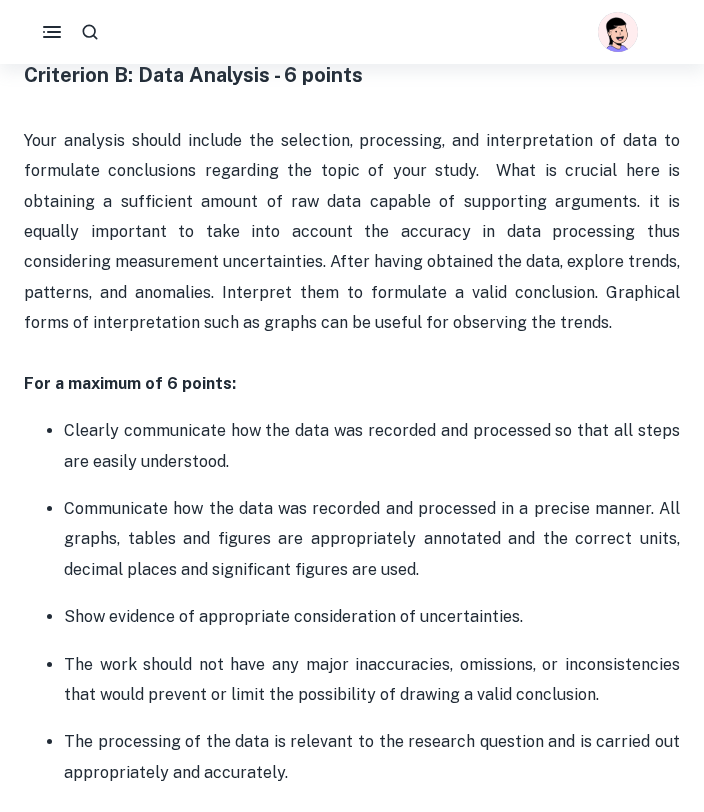 click on "Communicate how the data was recorded and processed in a precise manner. All graphs, tables and figures are appropriately annotated and the correct units, decimal places and significant figures are used." at bounding box center (372, 539) 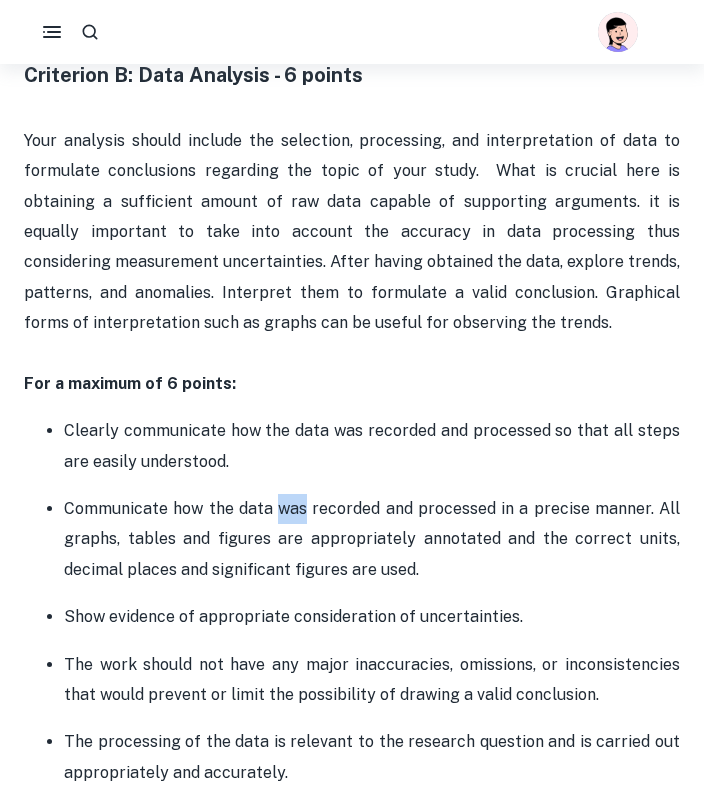 click on "Communicate how the data was recorded and processed in a precise manner. All graphs, tables and figures are appropriately annotated and the correct units, decimal places and significant figures are used." at bounding box center [372, 539] 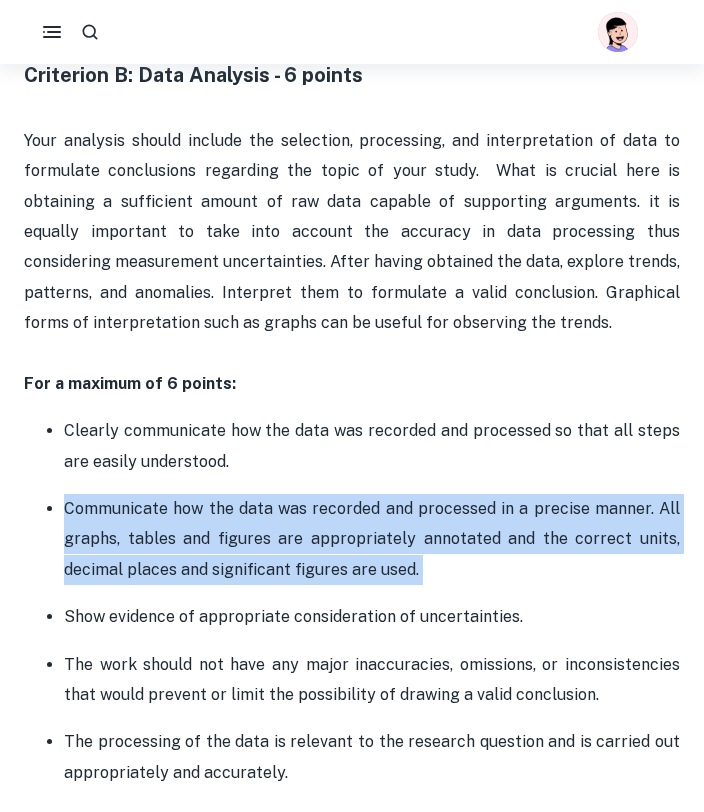 click on "Communicate how the data was recorded and processed in a precise manner. All graphs, tables and figures are appropriately annotated and the correct units, decimal places and significant figures are used." at bounding box center [372, 539] 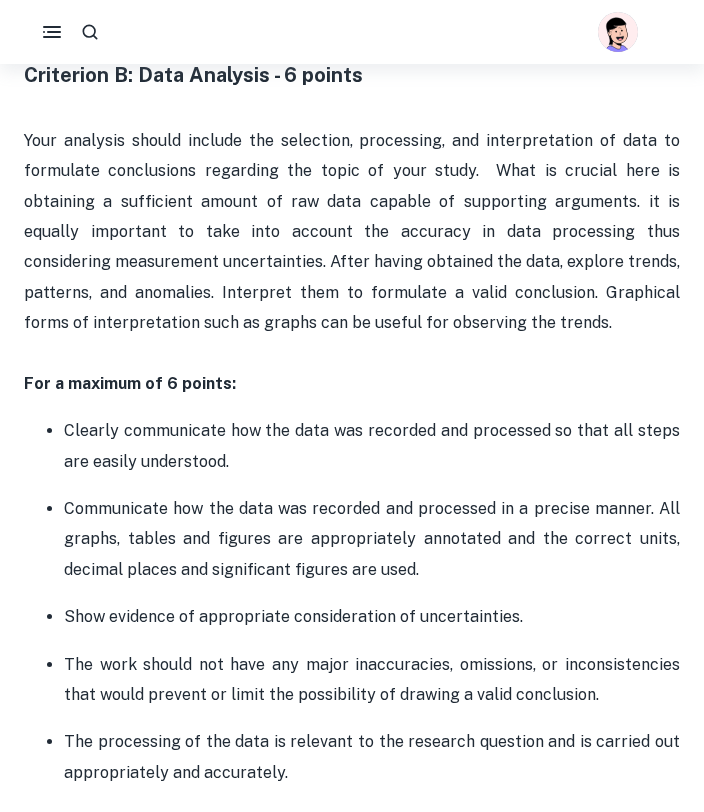 scroll, scrollTop: 2608, scrollLeft: 0, axis: vertical 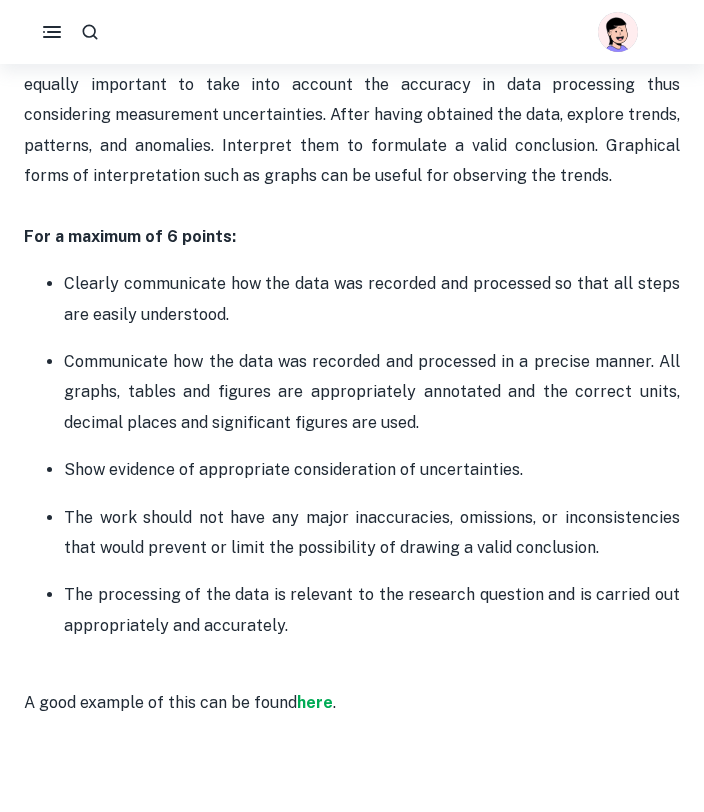 click on "Show evidence of appropriate consideration of uncertainties." at bounding box center [372, 470] 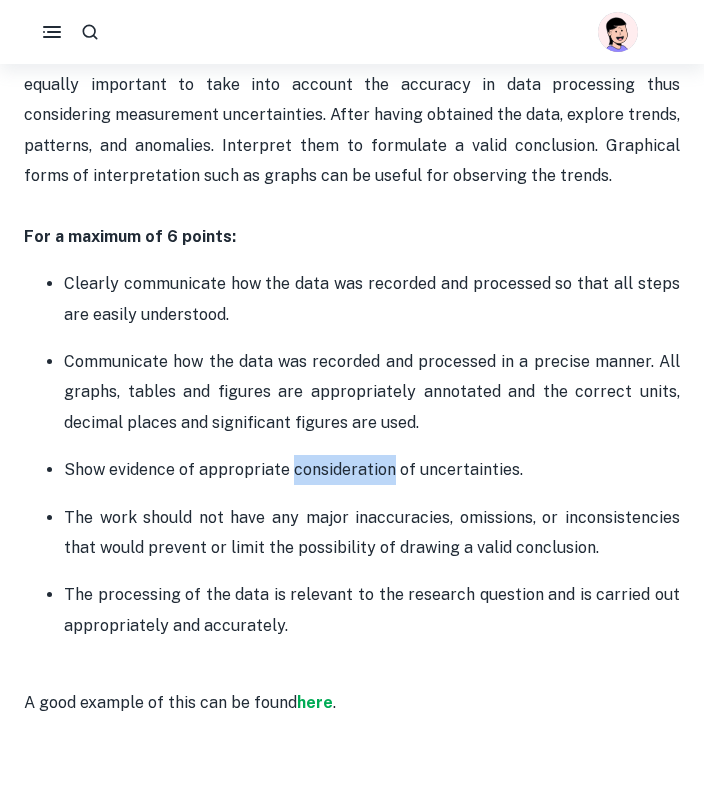 click on "Show evidence of appropriate consideration of uncertainties." at bounding box center [372, 470] 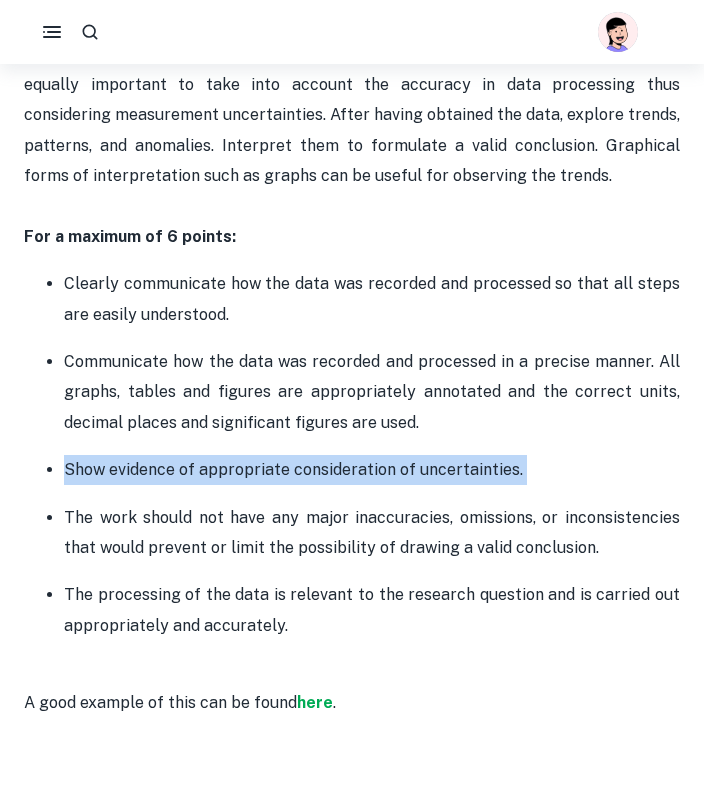 click on "Show evidence of appropriate consideration of uncertainties." at bounding box center [372, 470] 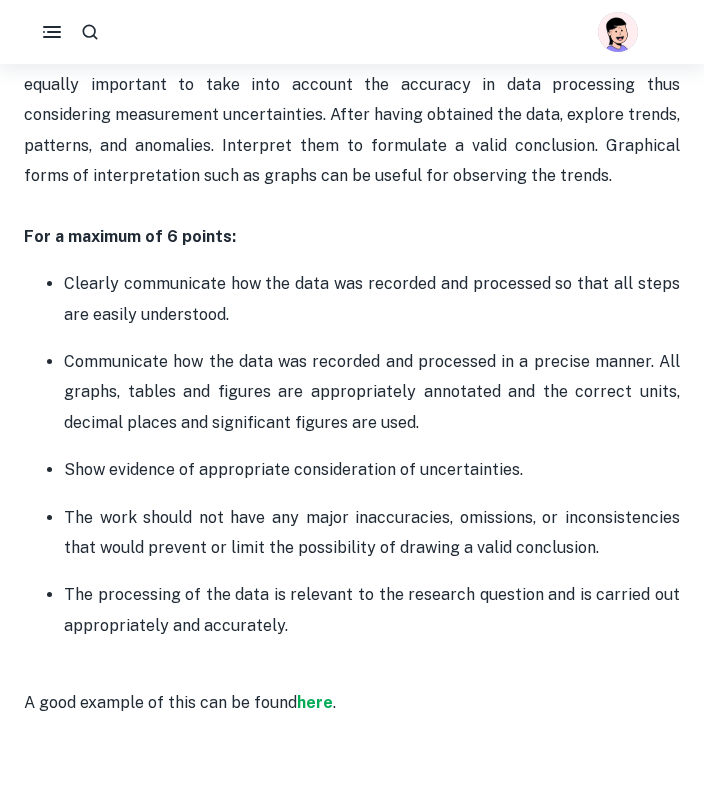 click on "The work should not have any major inaccuracies, omissions, or inconsistencies that would prevent or limit the possibility of drawing a valid conclusion." at bounding box center (372, 533) 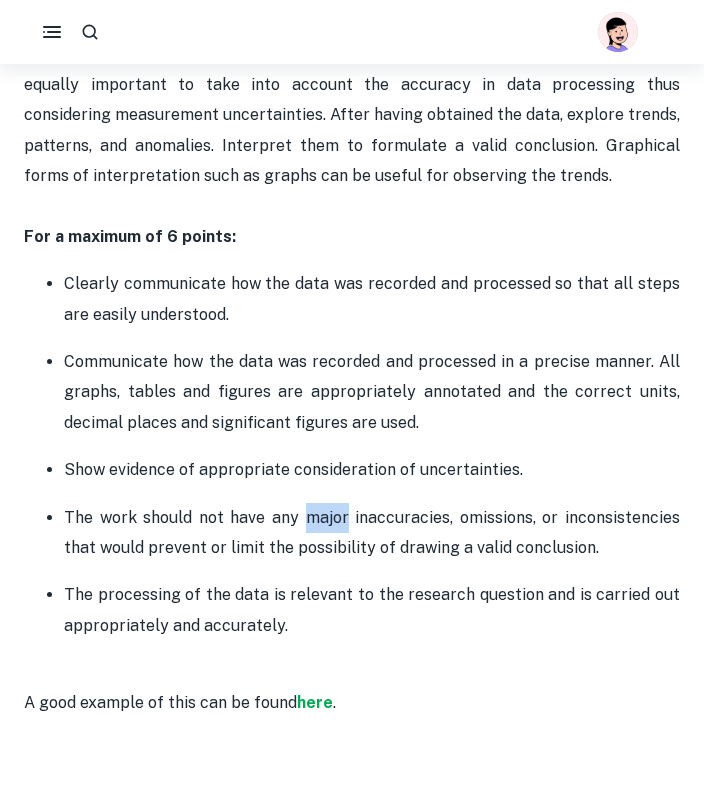 click on "The work should not have any major inaccuracies, omissions, or inconsistencies that would prevent or limit the possibility of drawing a valid conclusion." at bounding box center [372, 533] 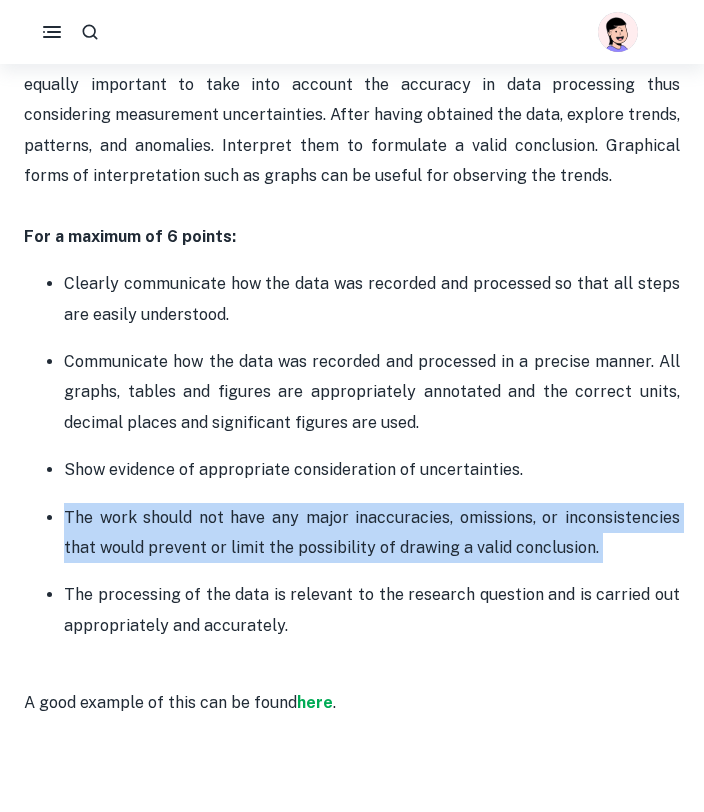click on "The work should not have any major inaccuracies, omissions, or inconsistencies that would prevent or limit the possibility of drawing a valid conclusion." at bounding box center [372, 533] 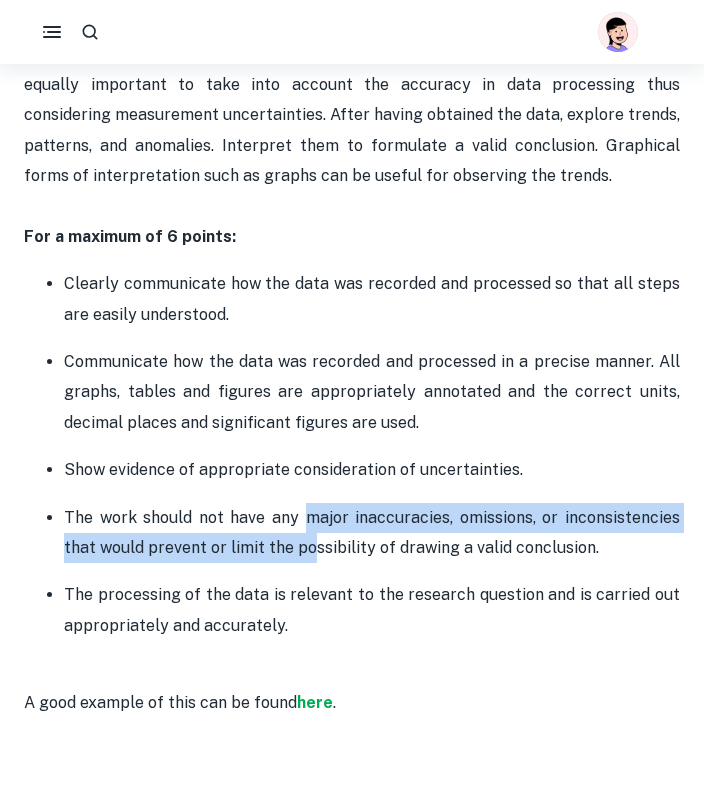 drag, startPoint x: 309, startPoint y: 518, endPoint x: 311, endPoint y: 537, distance: 19.104973 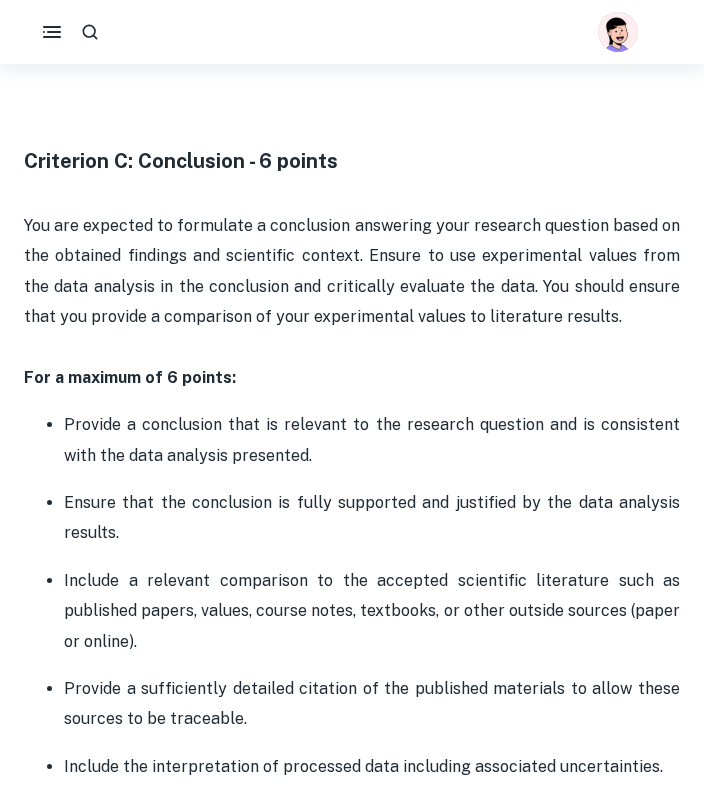 scroll, scrollTop: 3324, scrollLeft: 0, axis: vertical 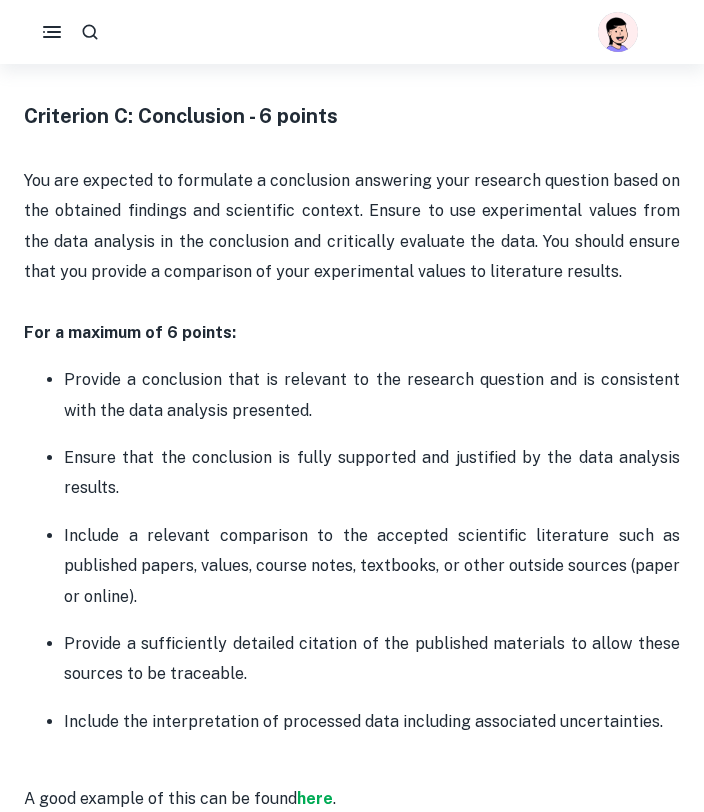 click on "Ensure that the conclusion is fully supported and justified by the data analysis results." at bounding box center (372, 473) 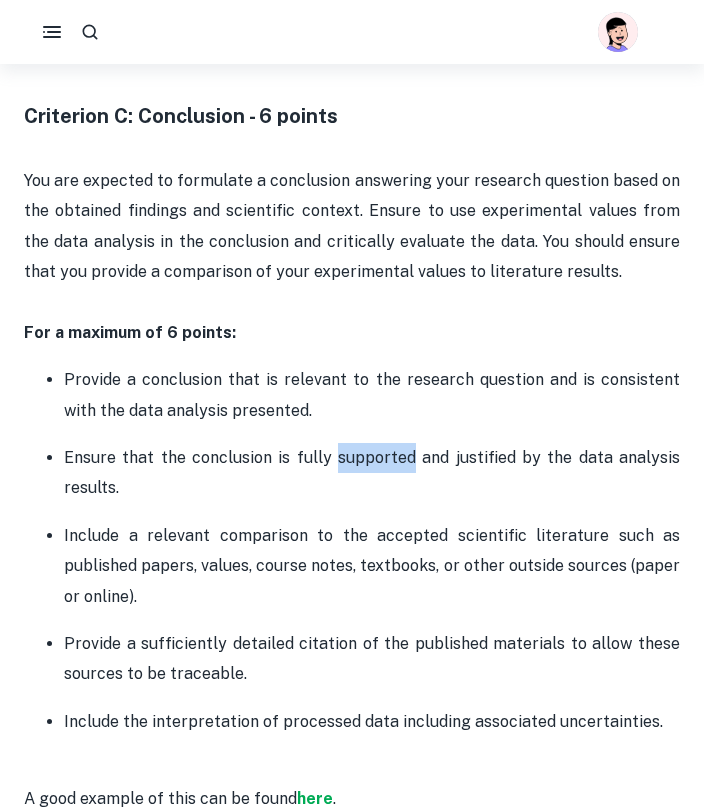 click on "Ensure that the conclusion is fully supported and justified by the data analysis results." at bounding box center [372, 473] 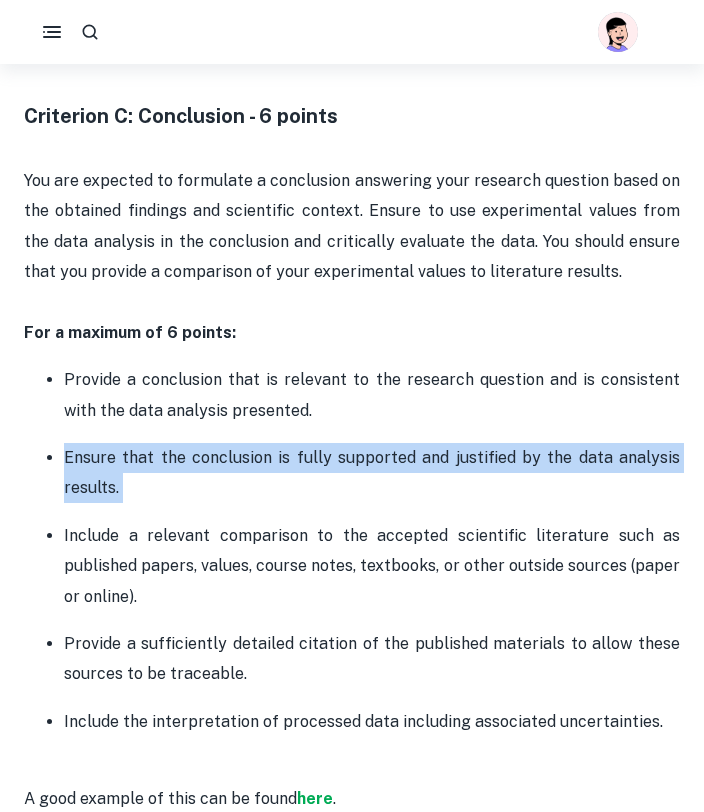 click on "Provide a conclusion that is relevant to the research question and is consistent with the data analysis presented.  Ensure that the conclusion is fully supported and justified by the data analysis results.  Include a relevant comparison to the accepted scientific literature such as published papers, values, course notes, textbooks, or other outside sources (paper or online).  Provide a sufficiently detailed citation of the published materials to allow these sources to be traceable.  Include the interpretation of processed data including associated uncertainties." at bounding box center (352, 550) 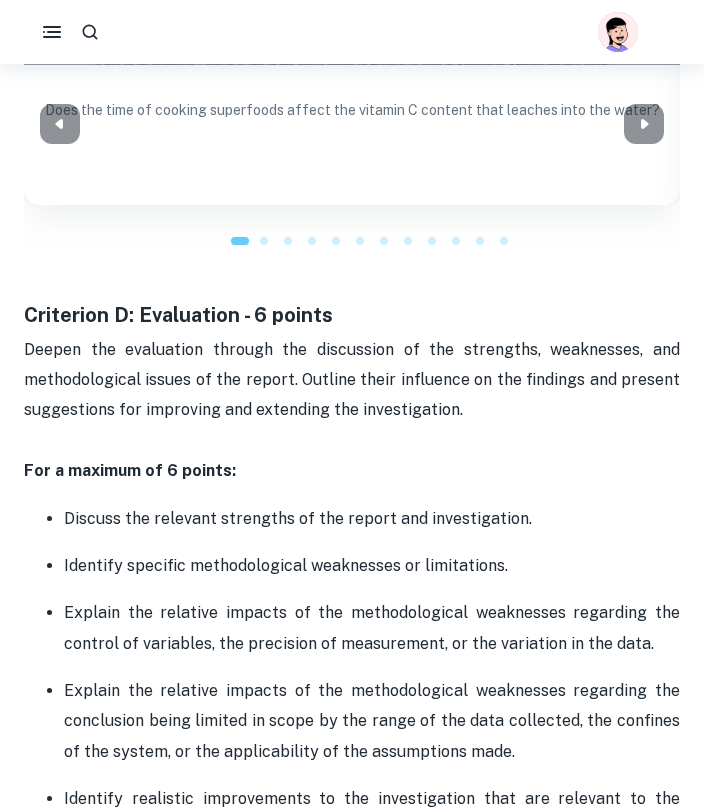 scroll, scrollTop: 4425, scrollLeft: 0, axis: vertical 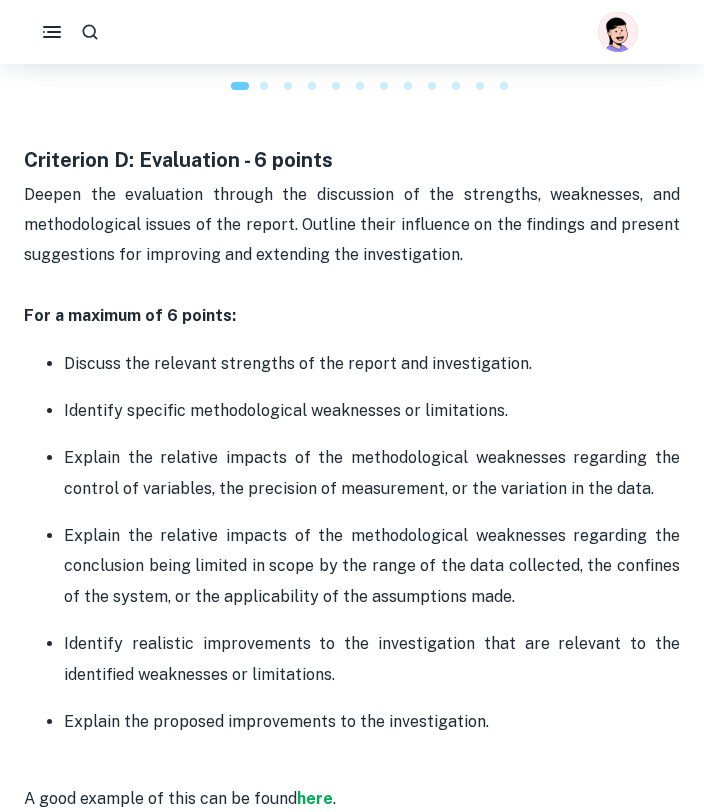 click on "Identify specific methodological weaknesses or limitations." at bounding box center [372, 411] 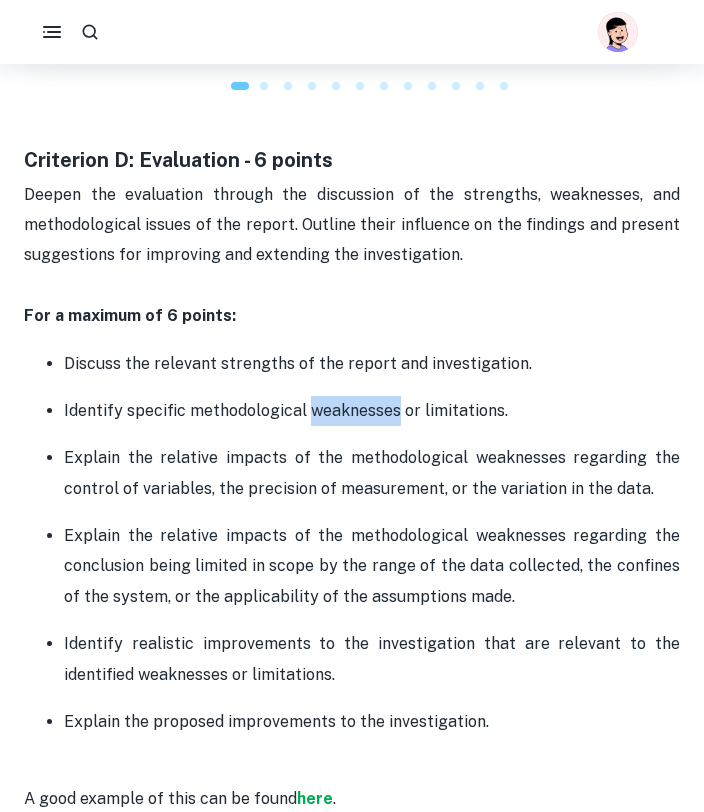 click on "Identify specific methodological weaknesses or limitations." at bounding box center [372, 411] 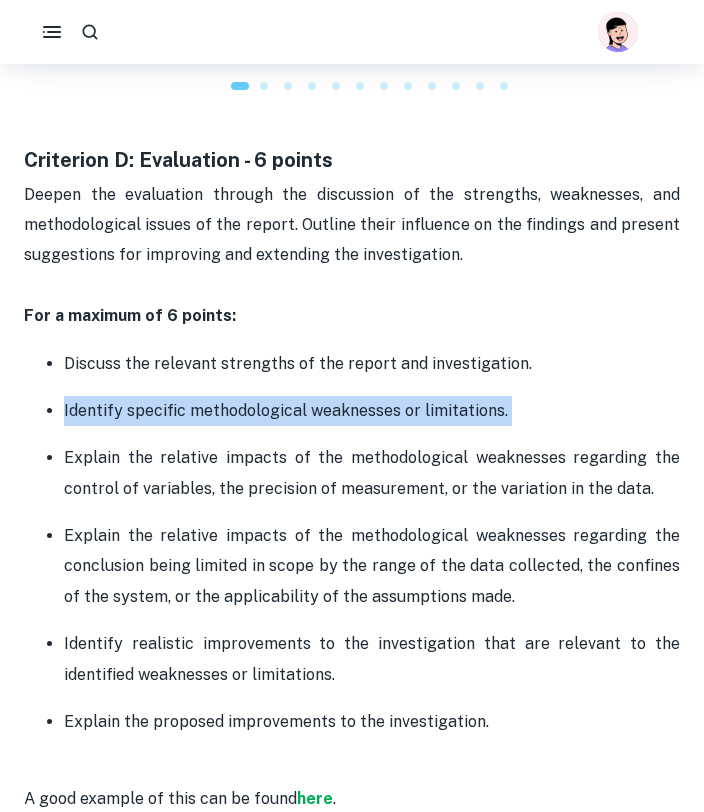 click on "Explain the relative impacts of the methodological weaknesses regarding the control of variables, the precision of measurement, or the variation in the data." at bounding box center (372, 473) 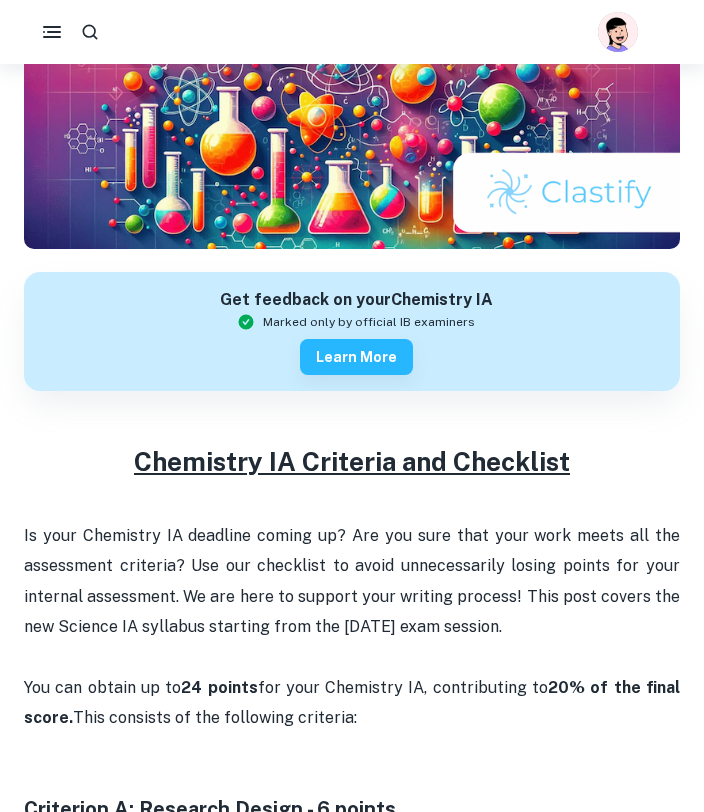scroll, scrollTop: 0, scrollLeft: 0, axis: both 